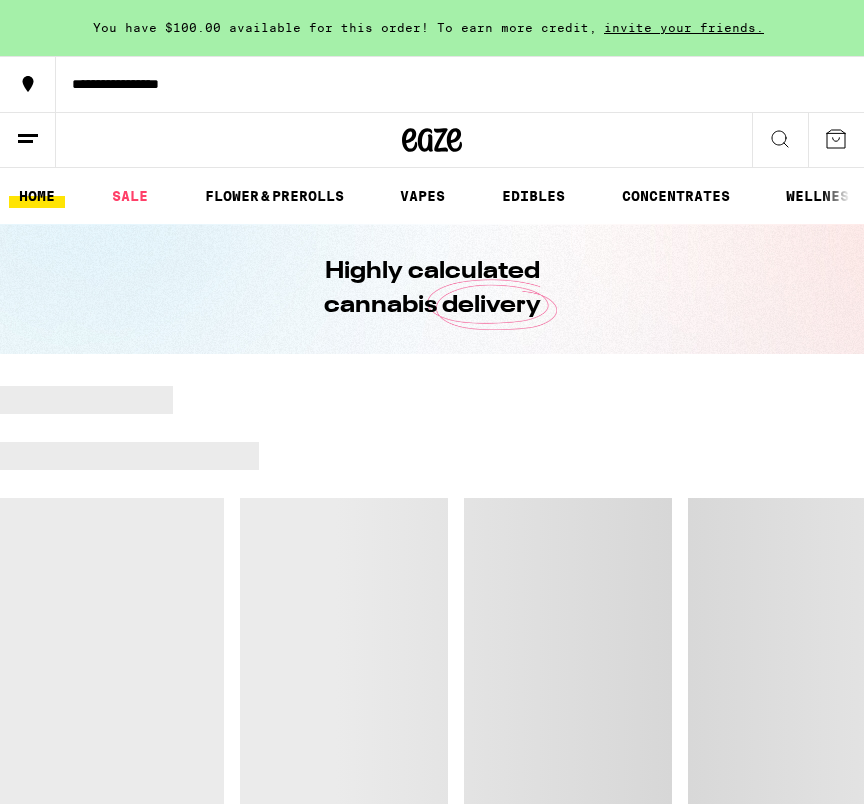 scroll, scrollTop: 0, scrollLeft: 0, axis: both 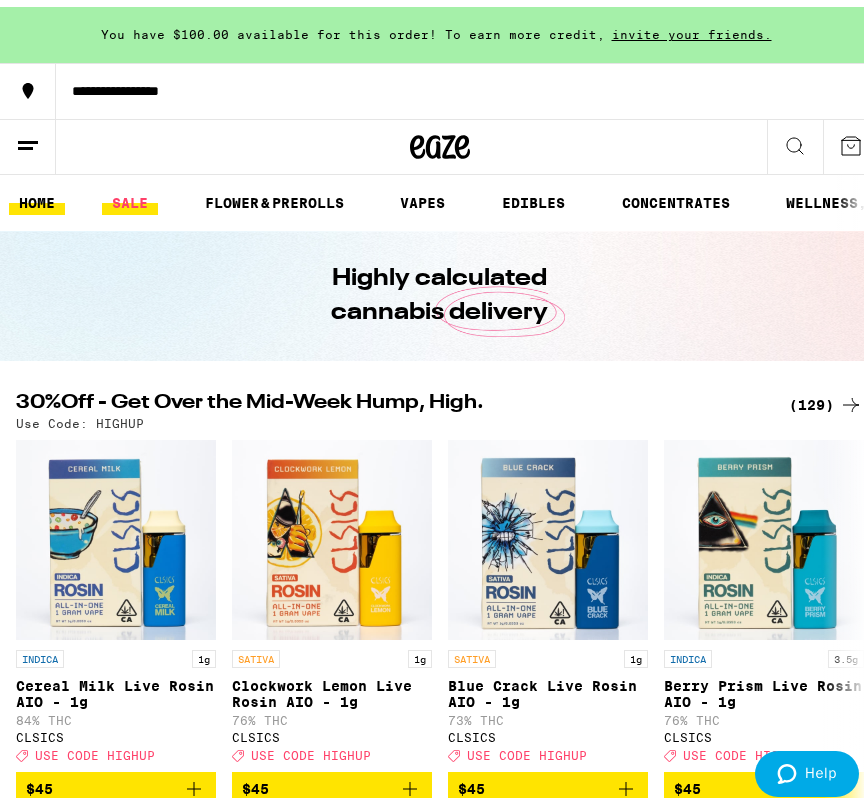 click on "SALE" at bounding box center (130, 196) 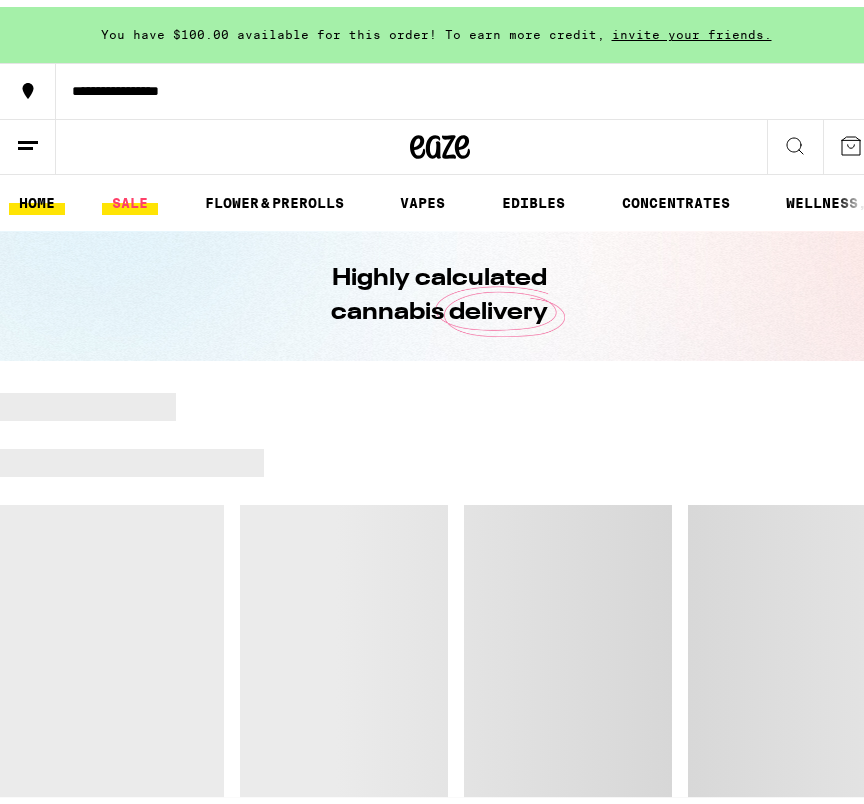 click on "SALE" at bounding box center (130, 196) 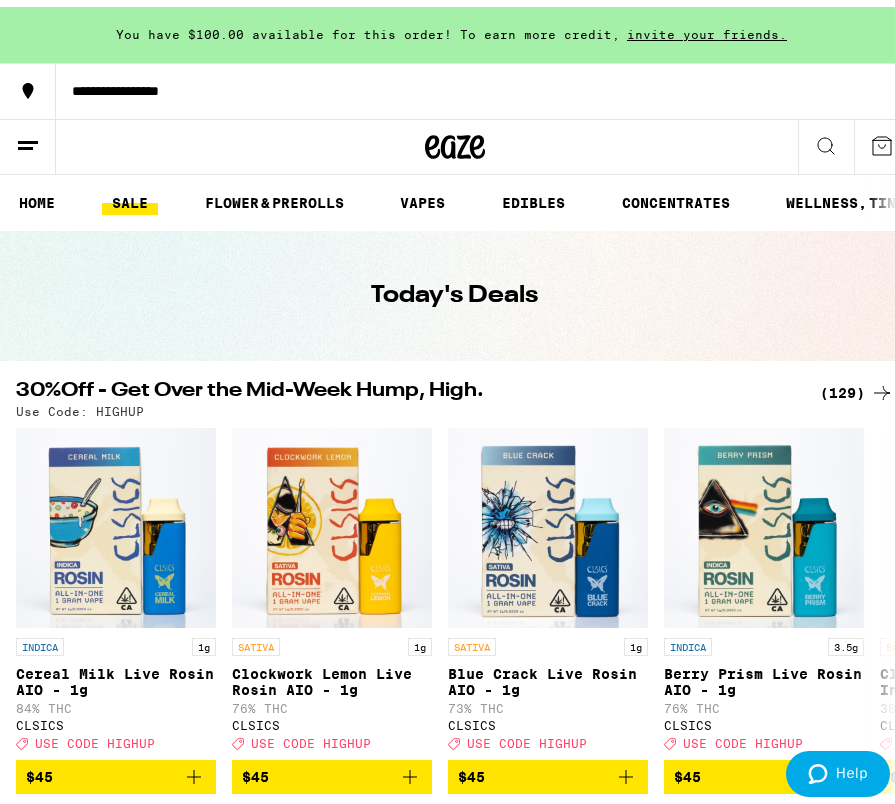 click on "(129)" at bounding box center (857, 386) 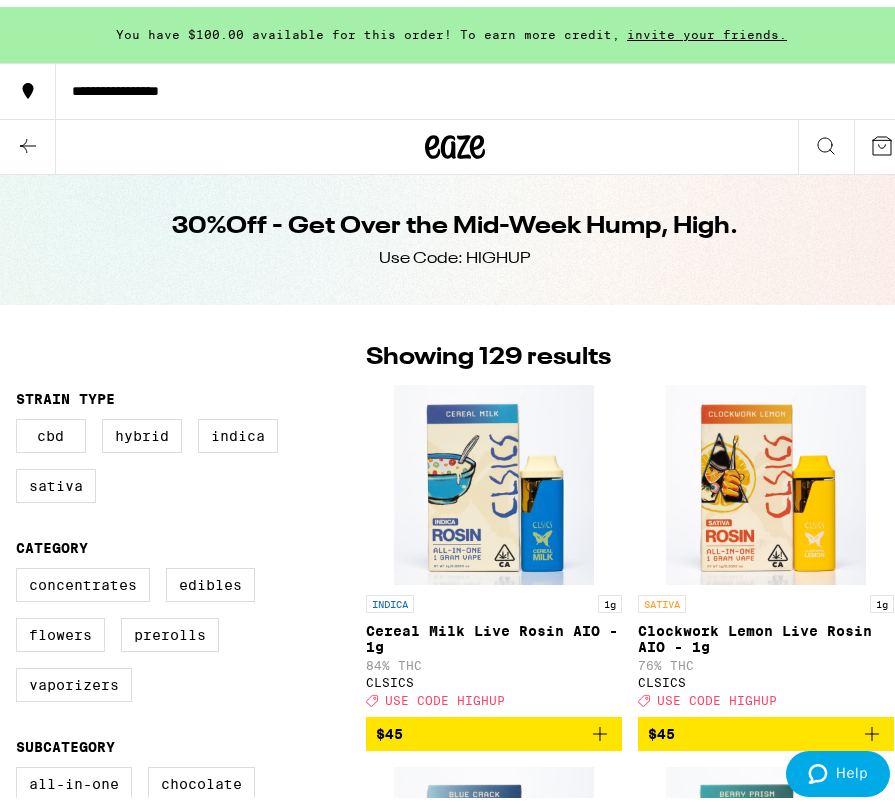 click 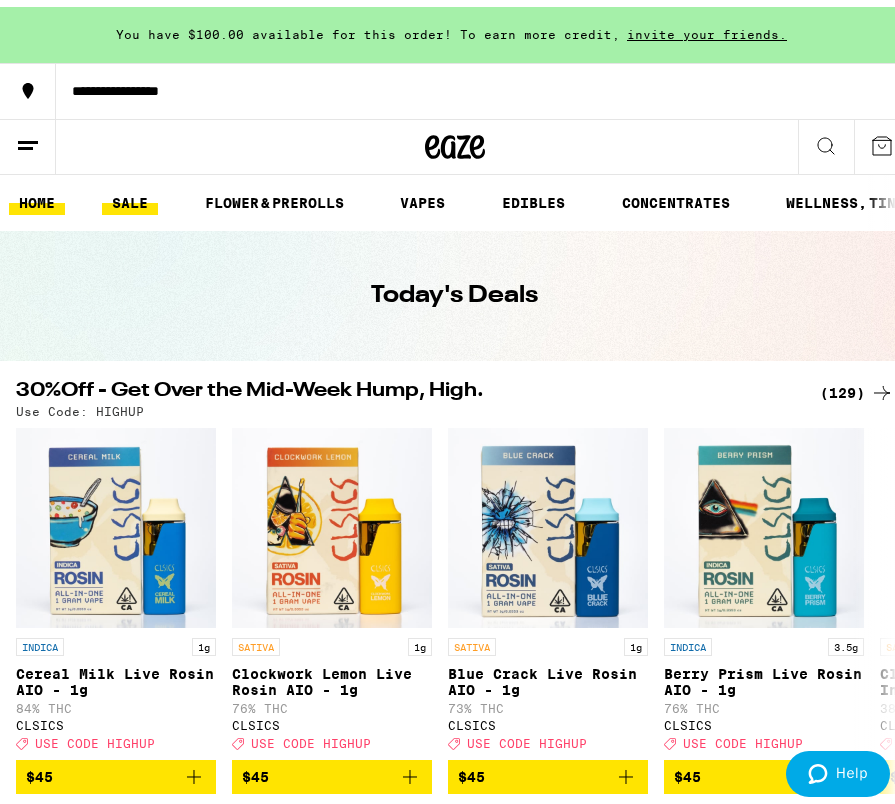 click on "HOME" at bounding box center [37, 196] 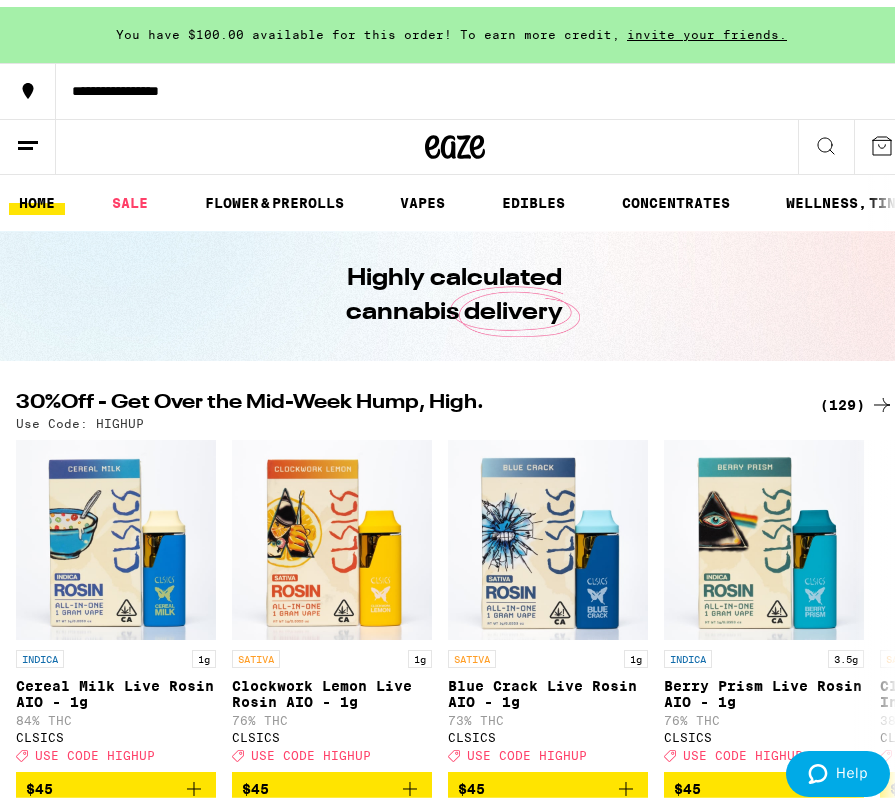 scroll, scrollTop: 0, scrollLeft: 0, axis: both 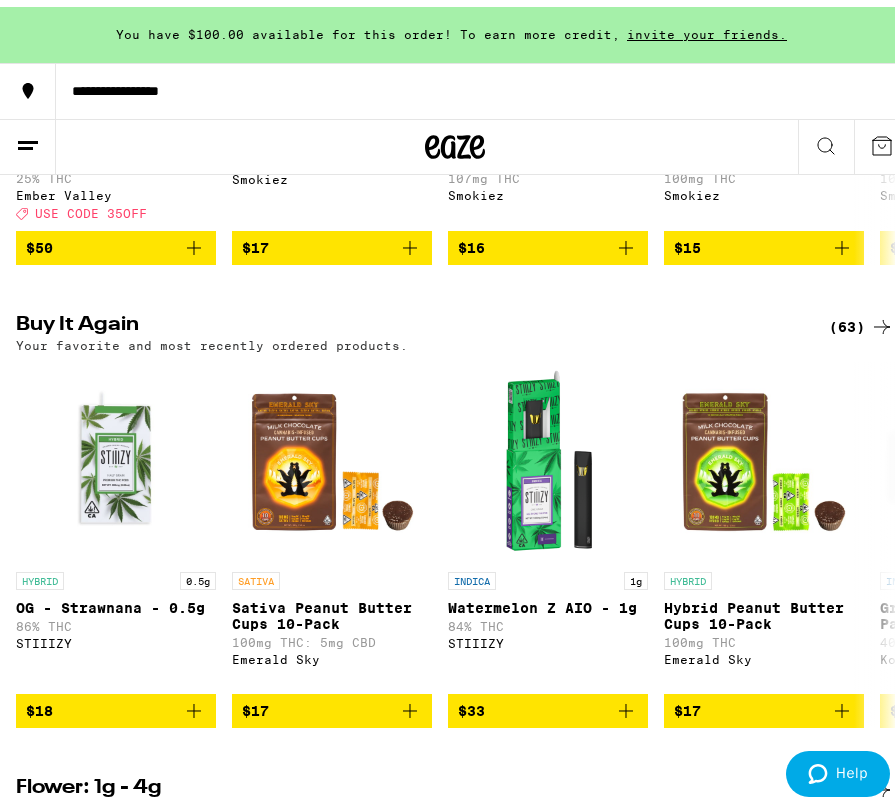 click on "(63)" at bounding box center [861, 320] 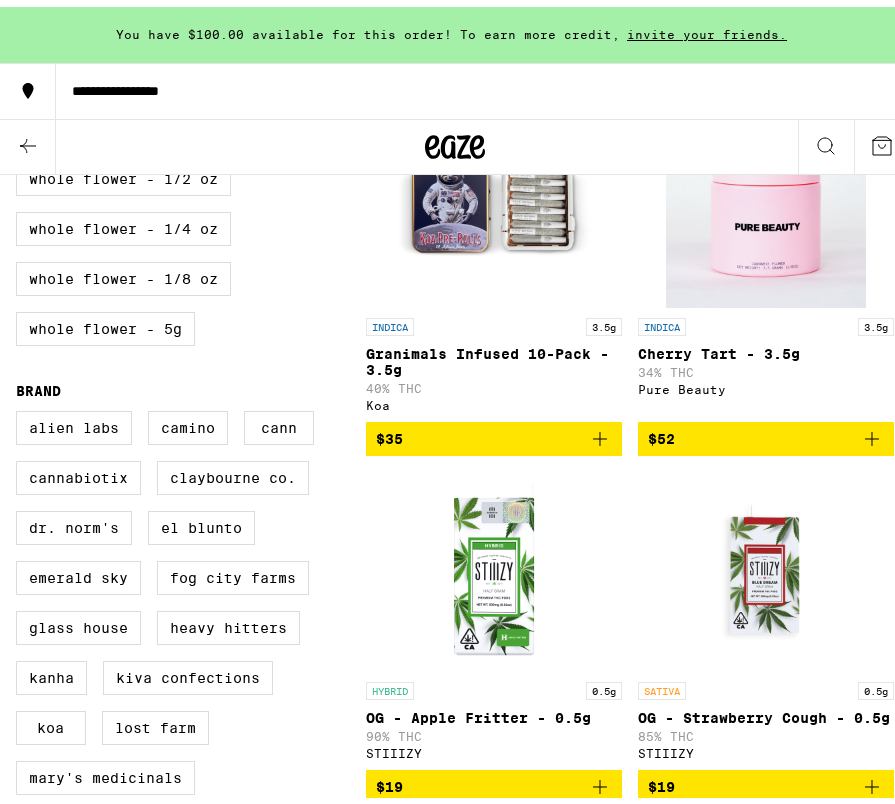 scroll, scrollTop: 0, scrollLeft: 0, axis: both 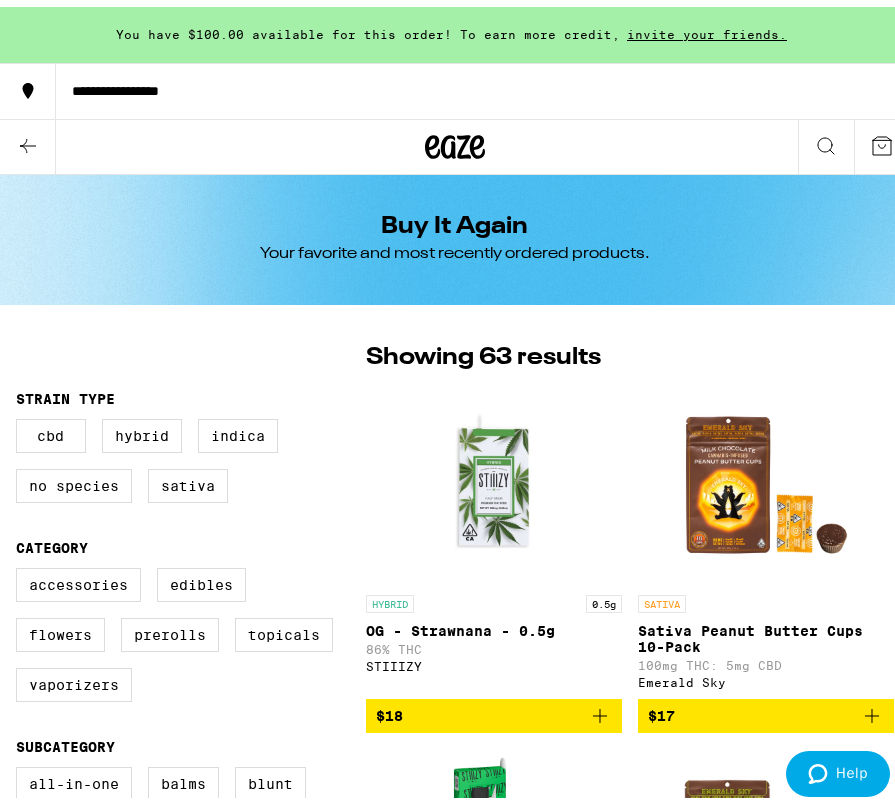 click 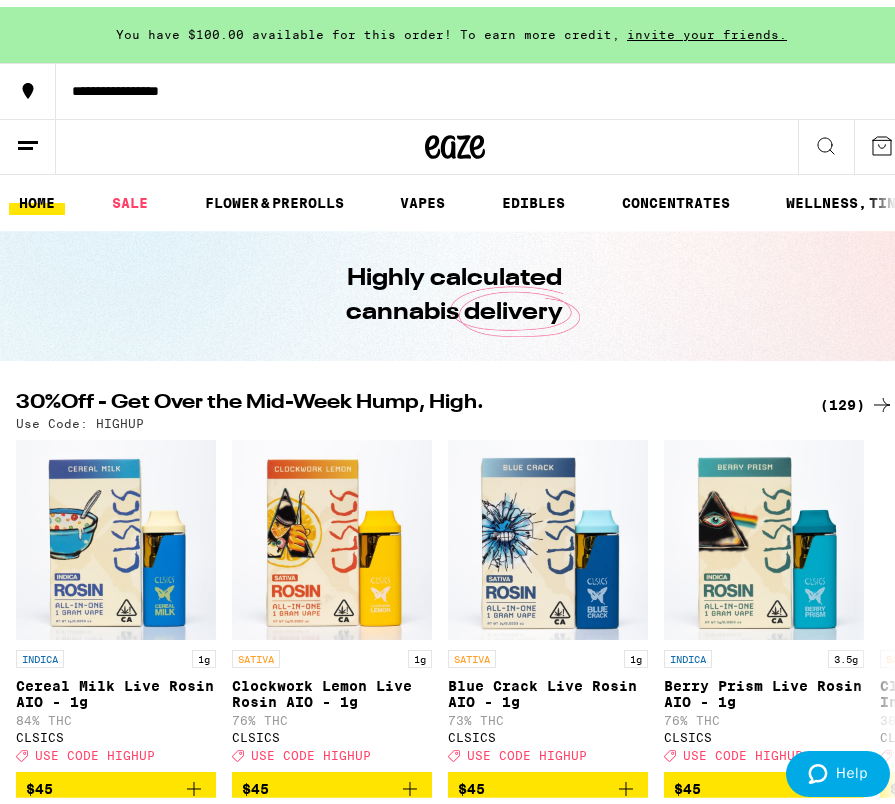scroll, scrollTop: 0, scrollLeft: 0, axis: both 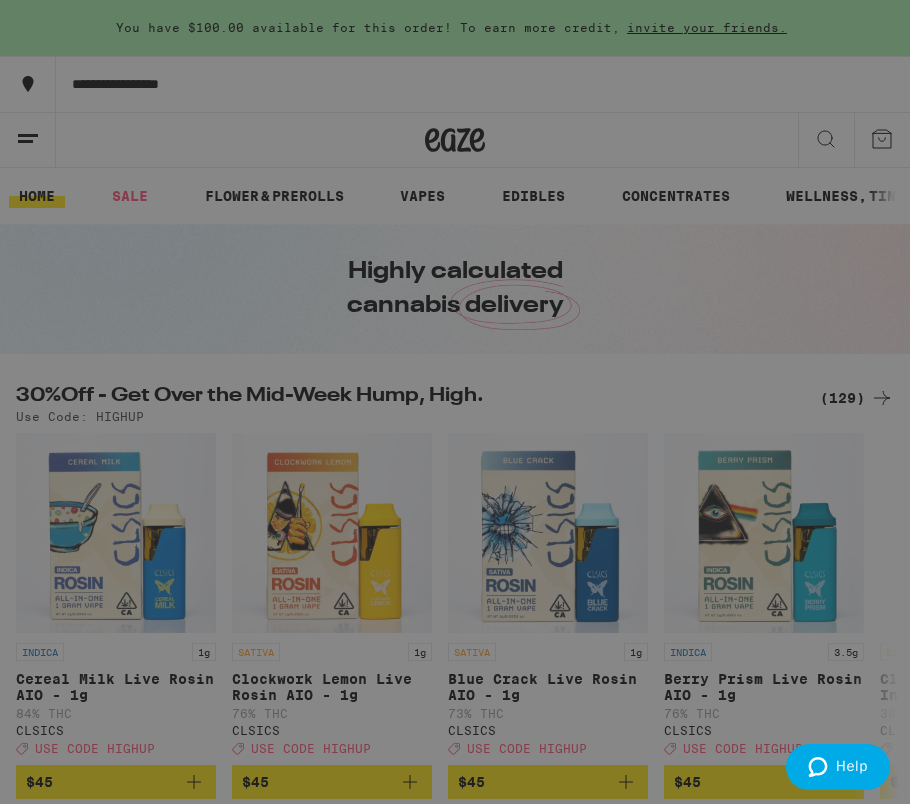 click on "Buy It Again" at bounding box center (143, 122) 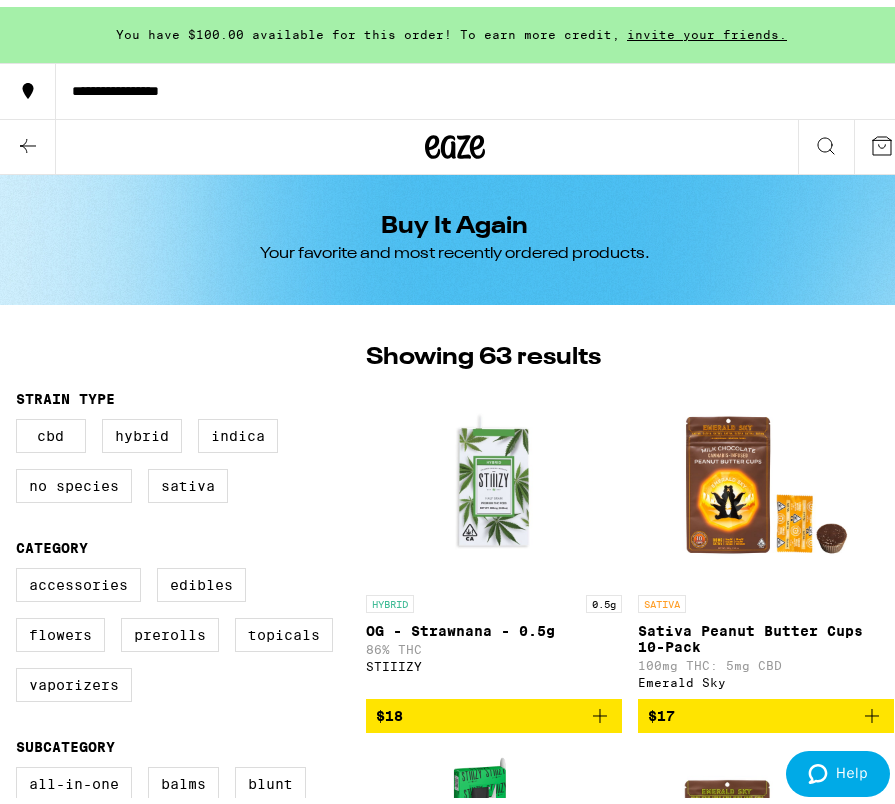 click 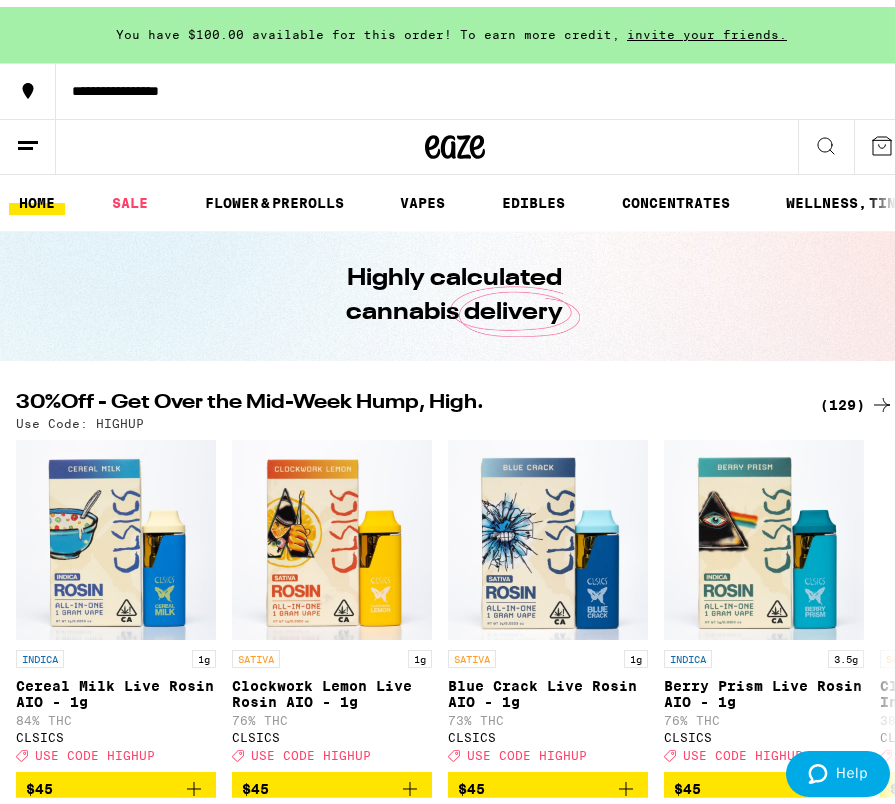 scroll, scrollTop: 0, scrollLeft: 0, axis: both 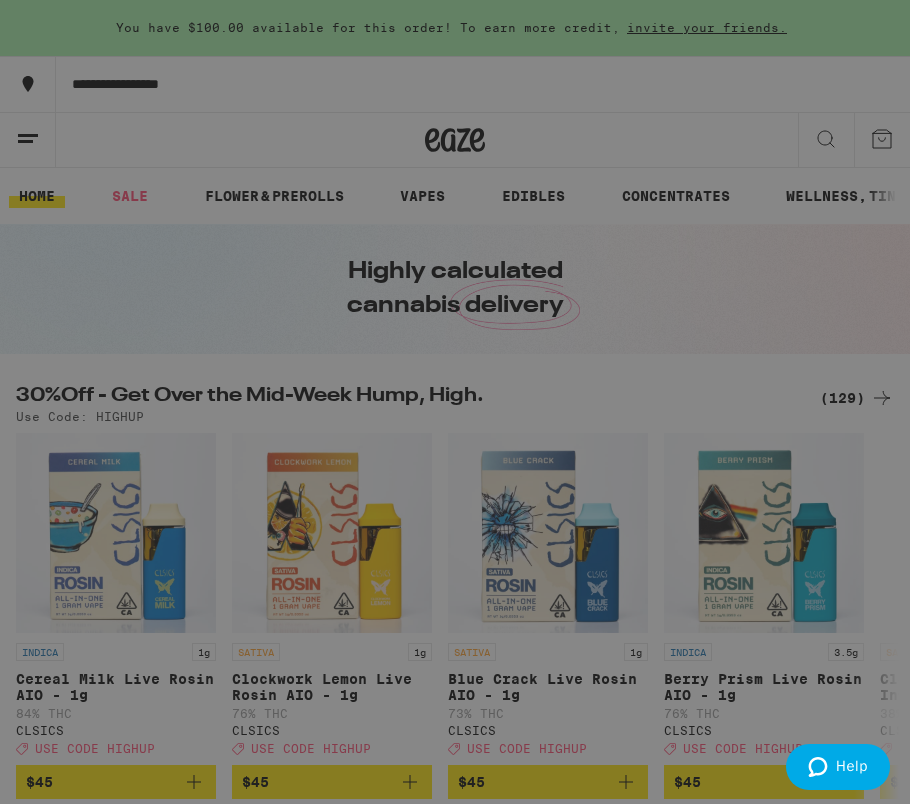click on "Sale" at bounding box center [107, 166] 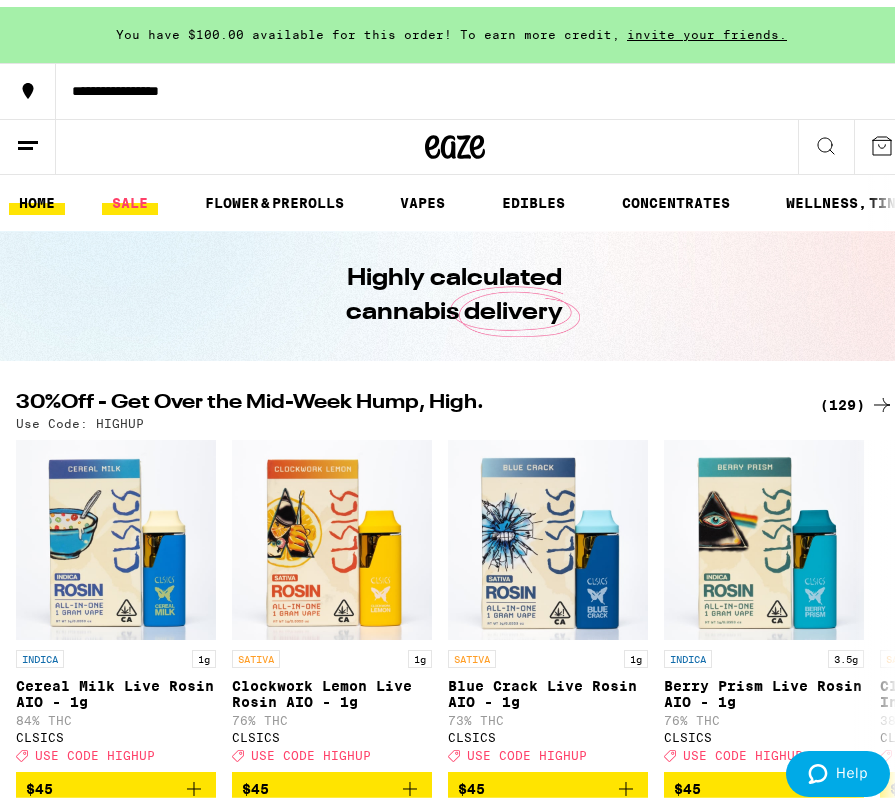 click on "SALE" at bounding box center [130, 196] 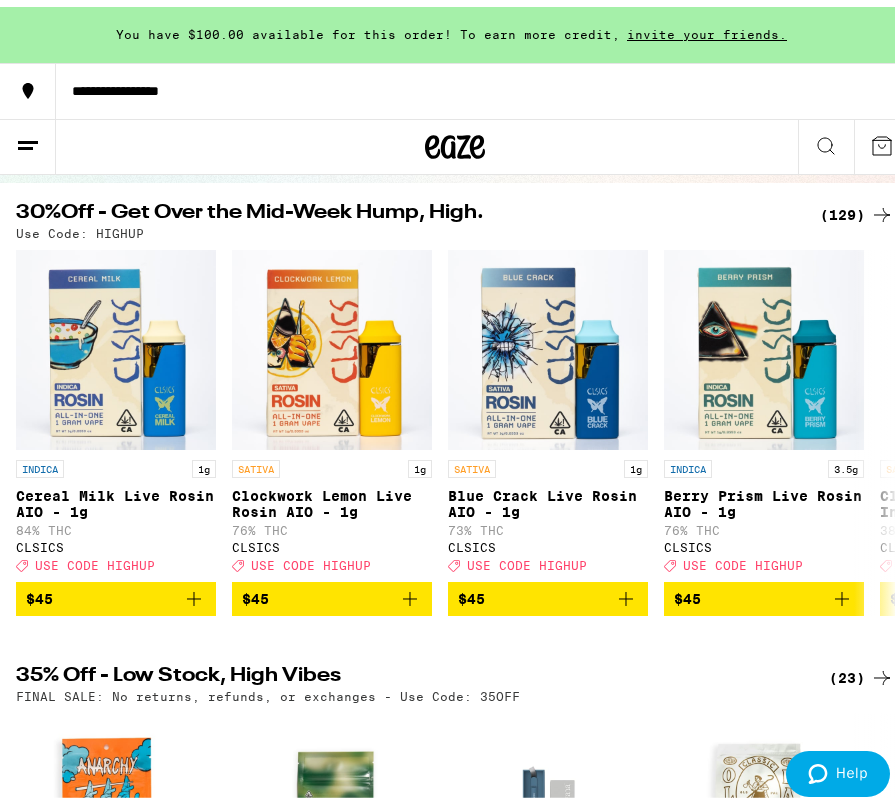 scroll, scrollTop: 210, scrollLeft: 0, axis: vertical 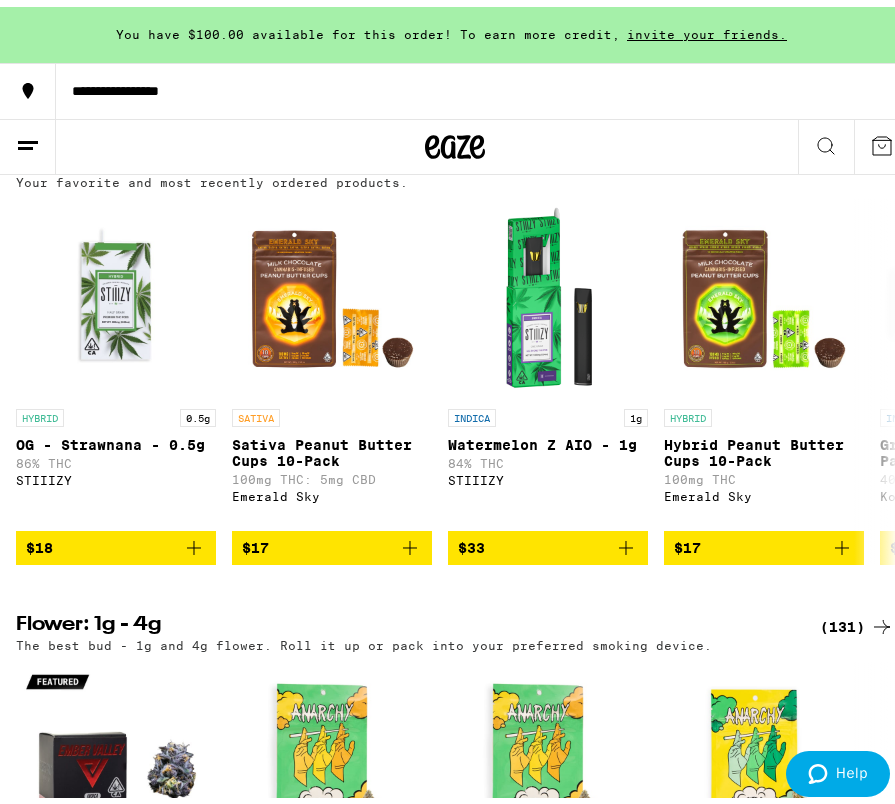 click on "(63)" at bounding box center [861, 157] 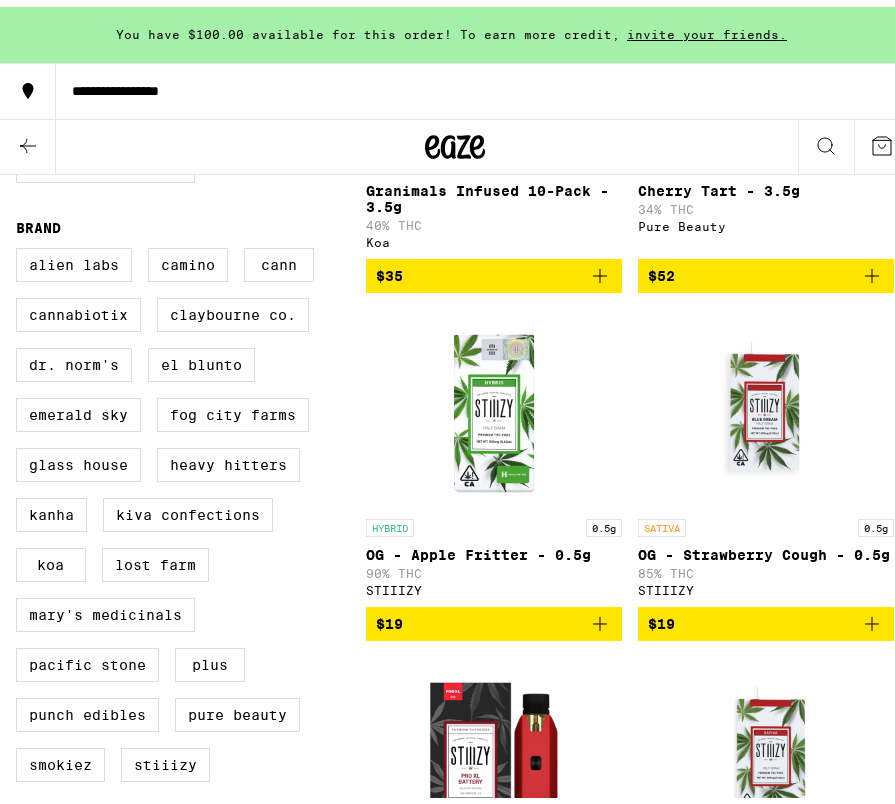 scroll, scrollTop: 0, scrollLeft: 0, axis: both 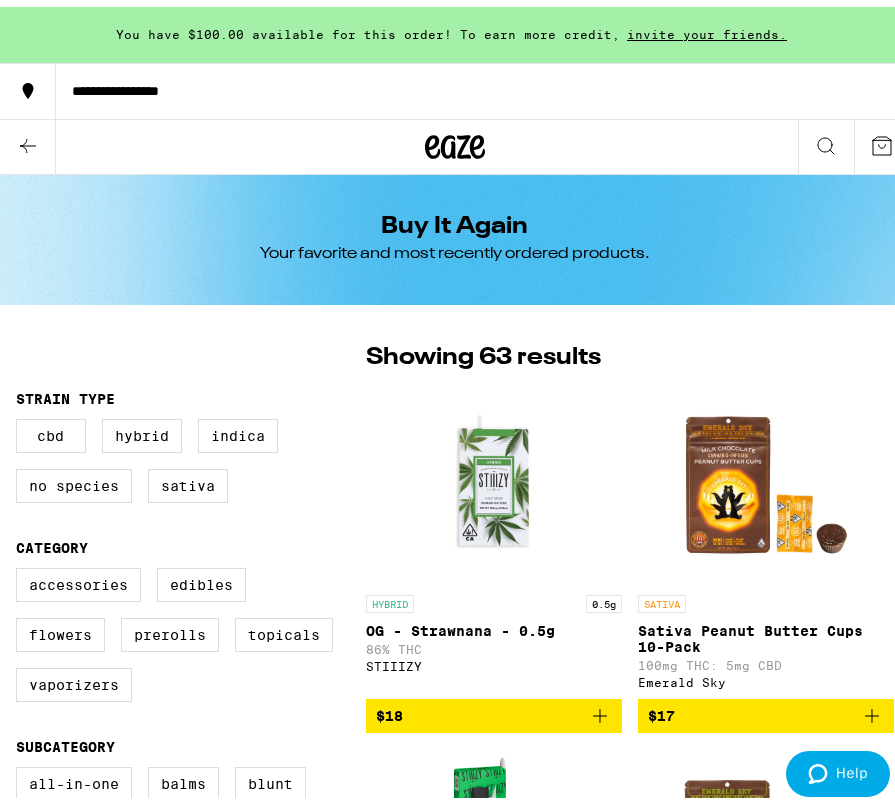click 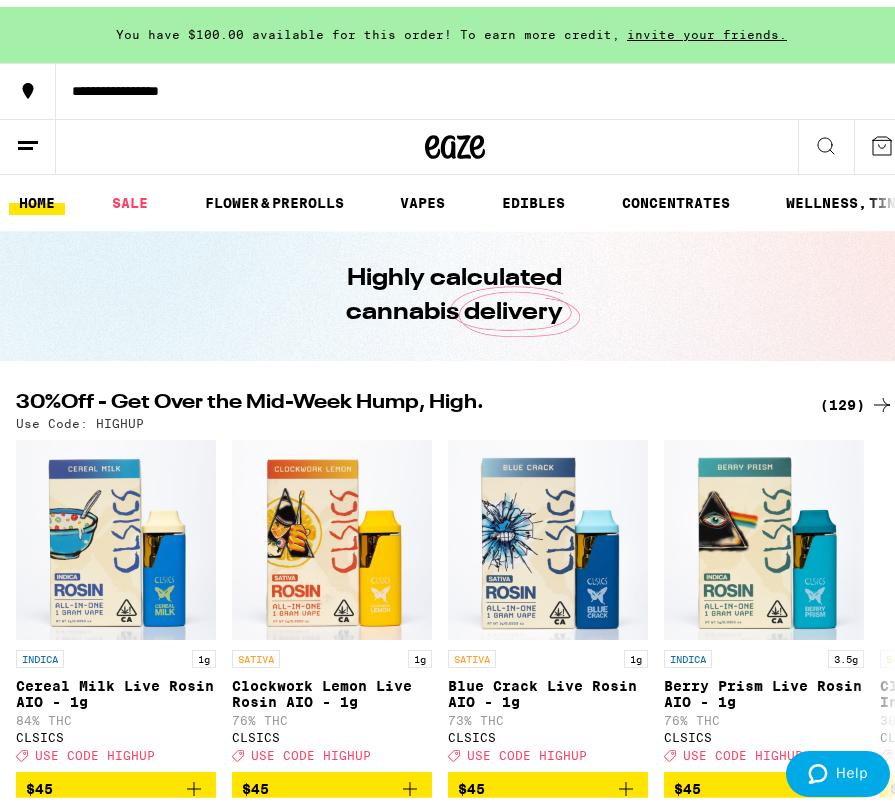 scroll, scrollTop: 0, scrollLeft: 0, axis: both 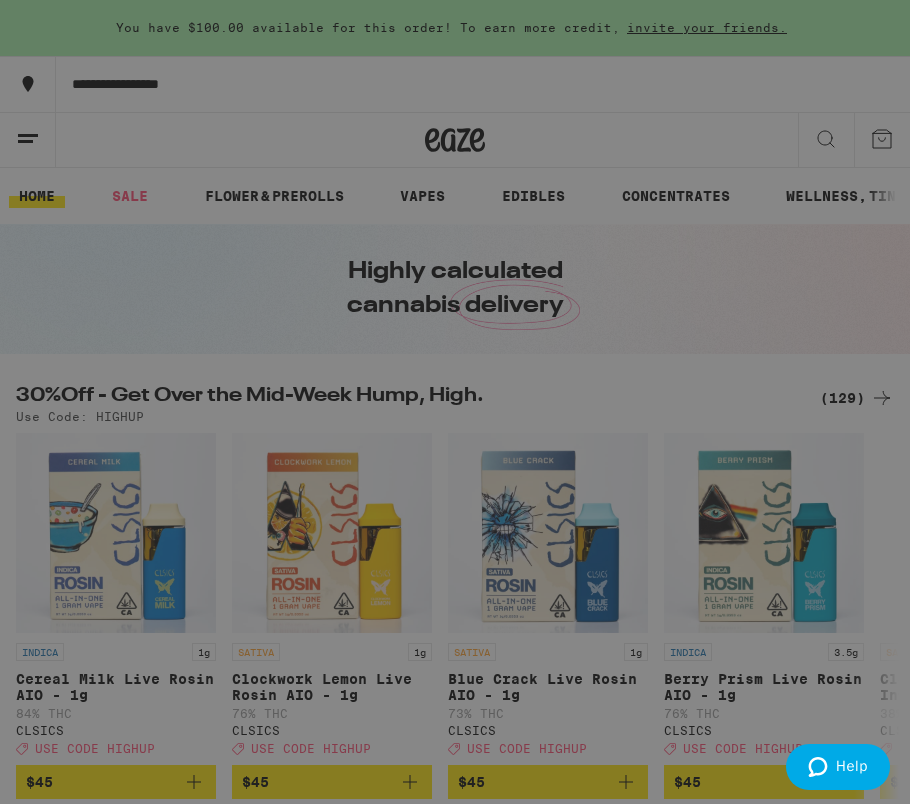 click on "Buy It Again" at bounding box center (143, 122) 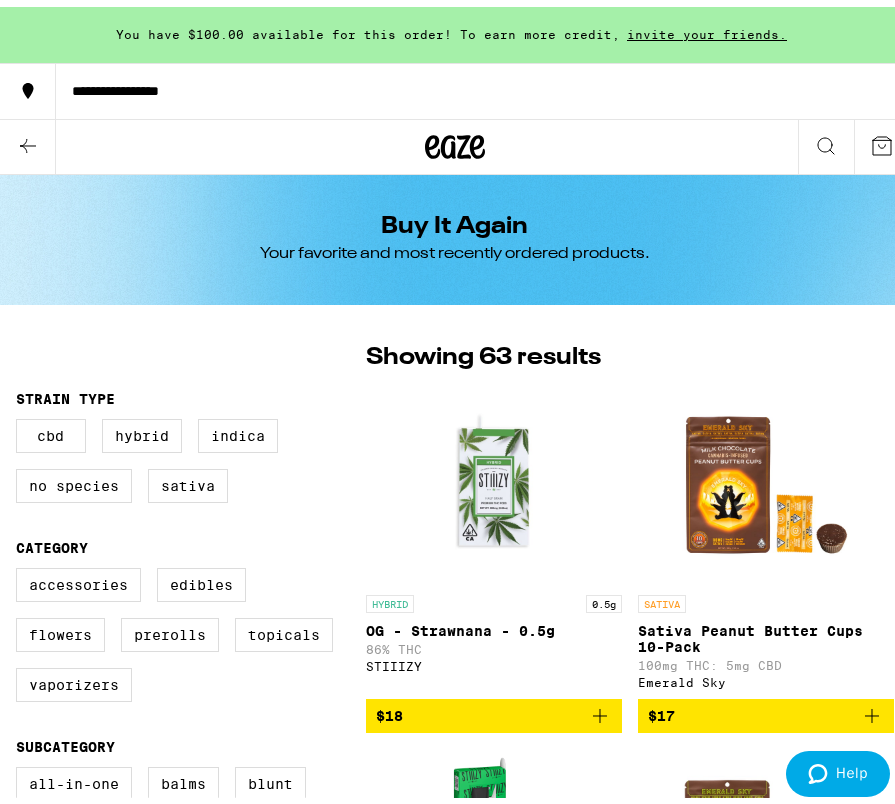 click at bounding box center [28, 140] 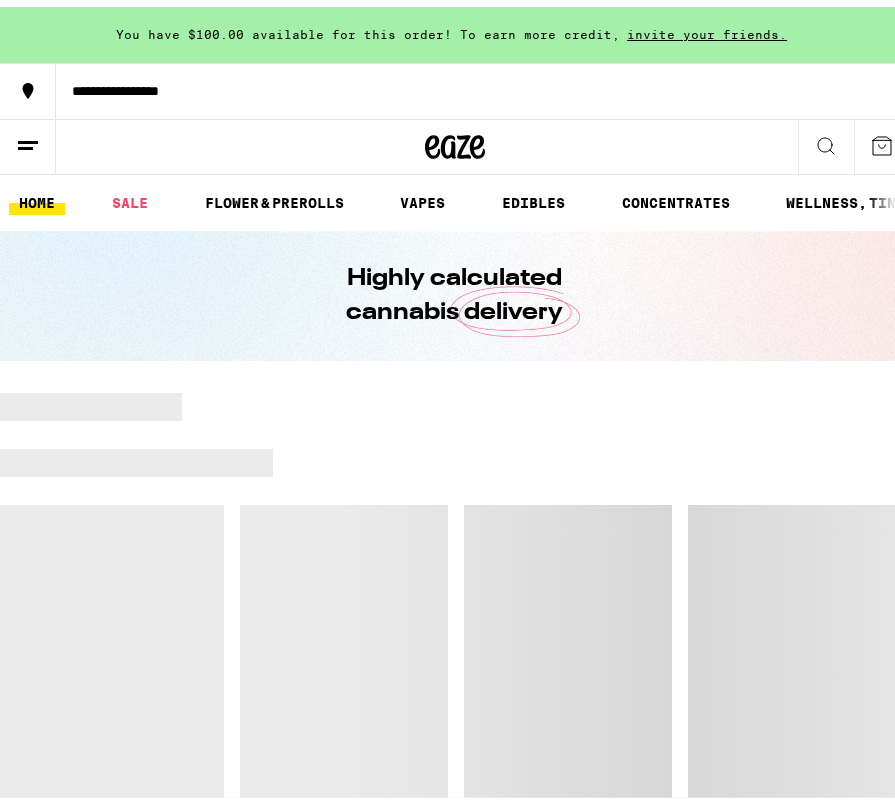 click at bounding box center [28, 140] 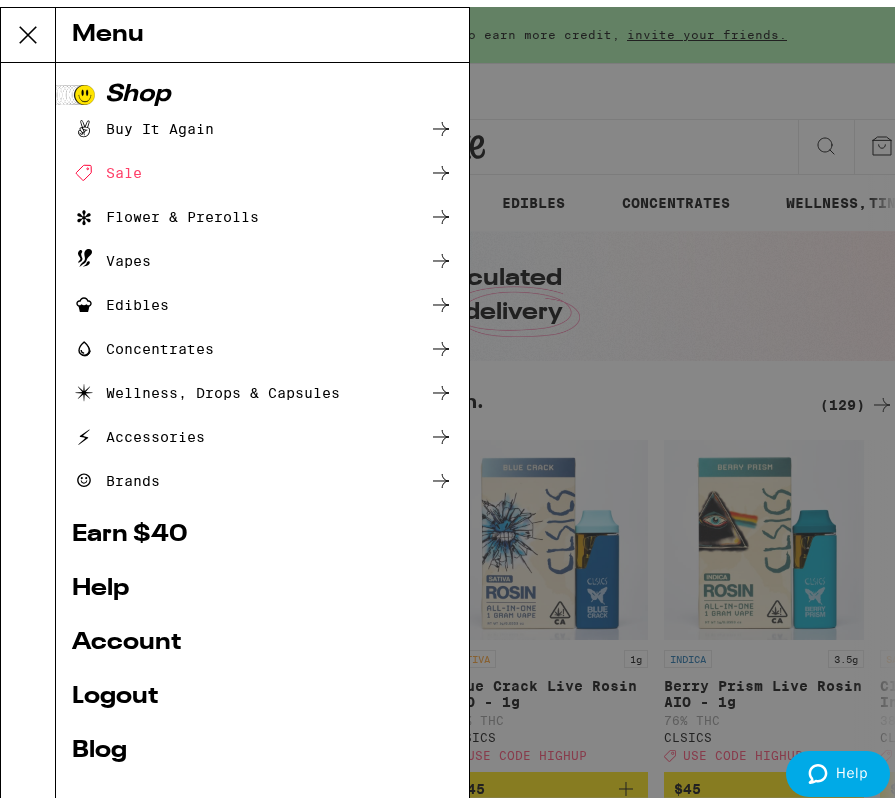 scroll, scrollTop: 0, scrollLeft: 0, axis: both 